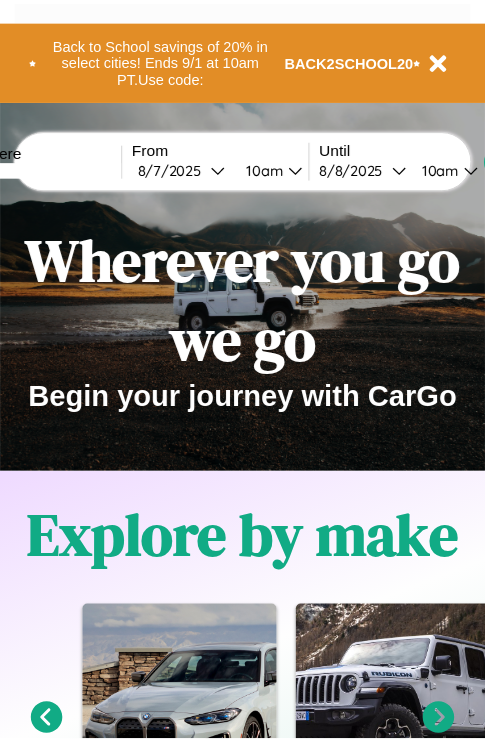 scroll, scrollTop: 0, scrollLeft: 0, axis: both 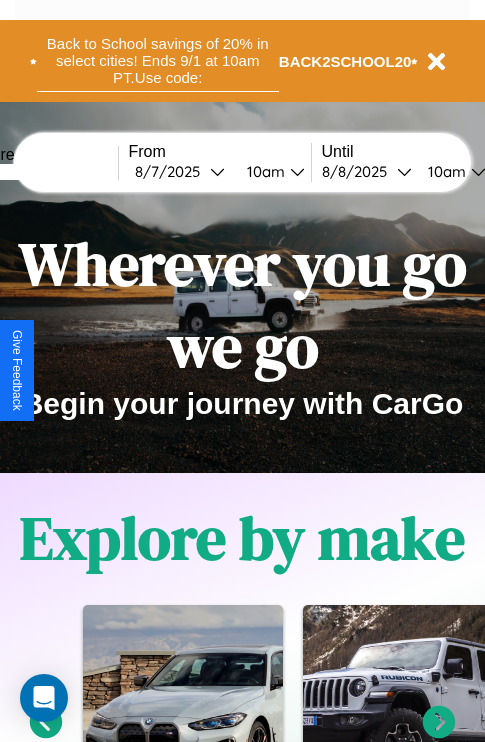 click on "Back to School savings of 20% in select cities! Ends 9/1 at 10am PT.  Use code:" at bounding box center [158, 61] 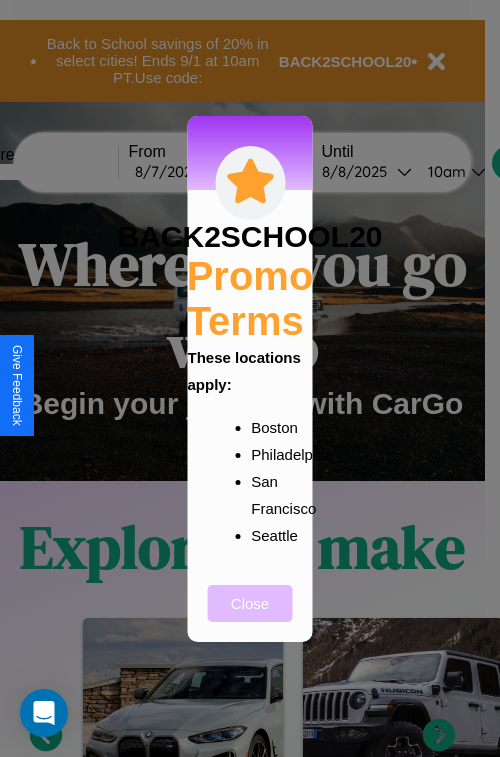 click on "Close" at bounding box center (250, 603) 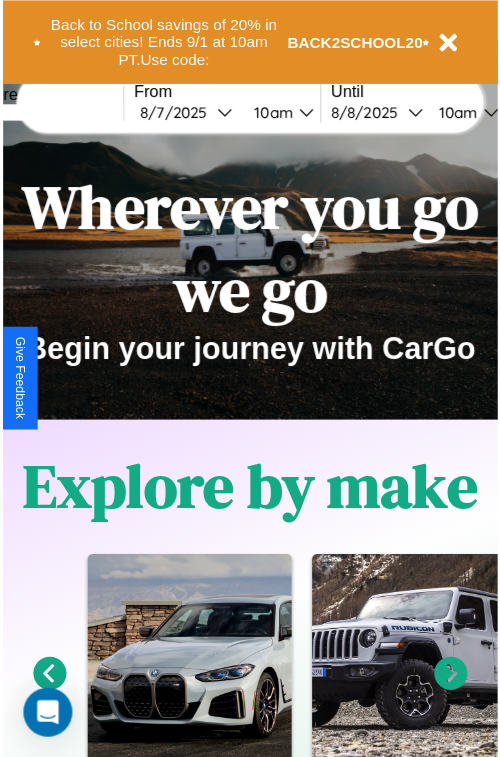 scroll, scrollTop: 0, scrollLeft: 0, axis: both 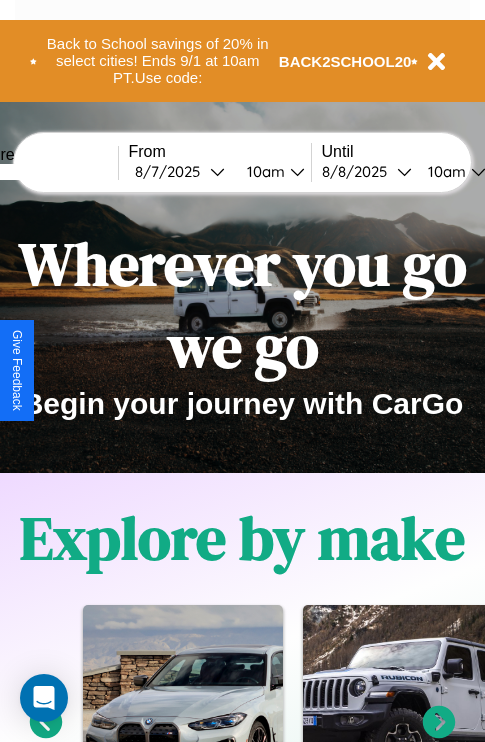 click at bounding box center [43, 172] 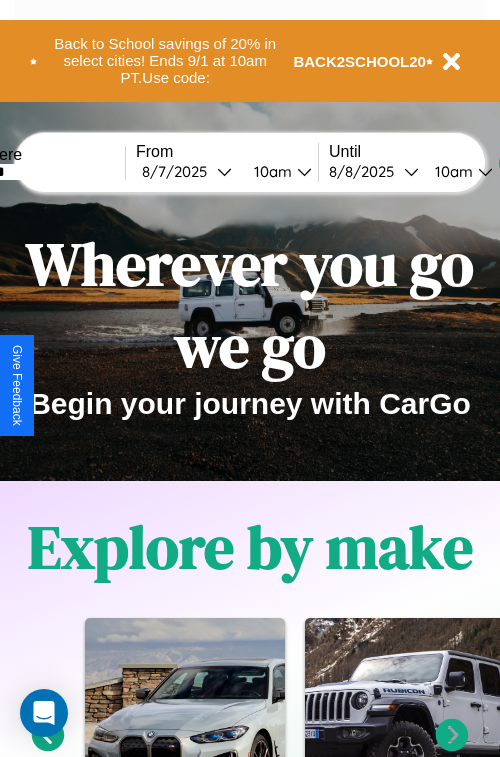 select on "*" 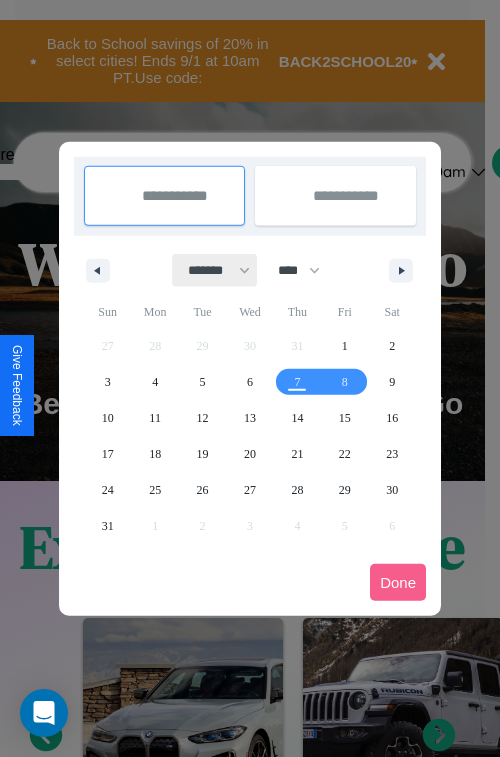 click on "******* ******** ***** ***** *** **** **** ****** ********* ******* ******** ********" at bounding box center (215, 270) 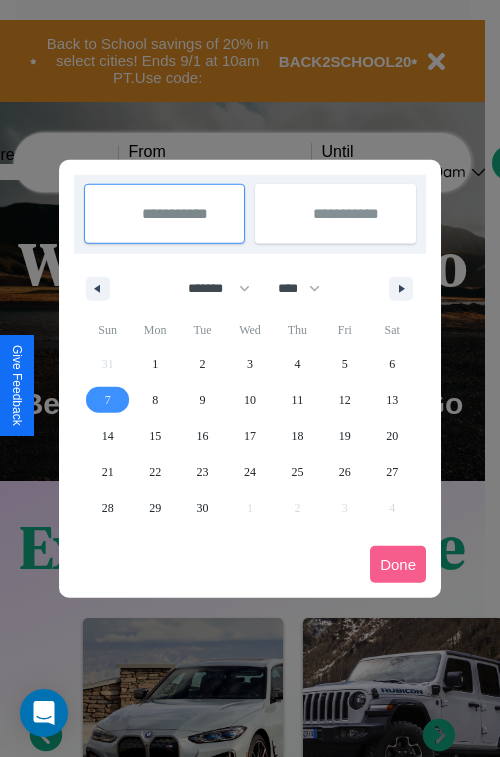 click on "7" at bounding box center (108, 400) 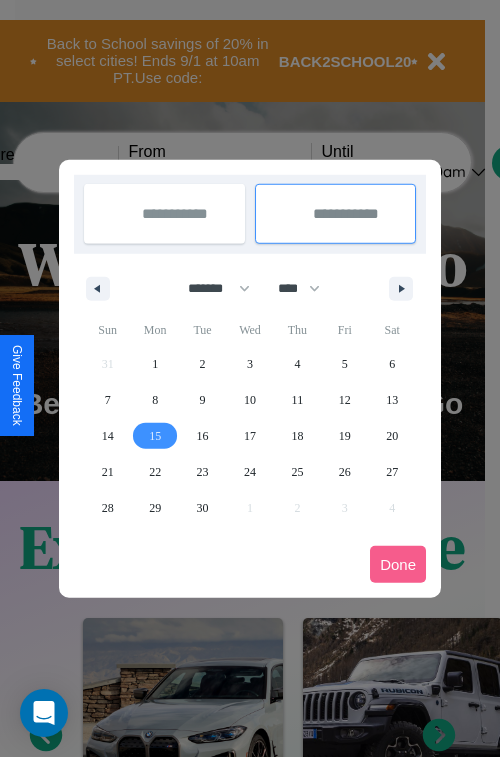 click on "15" at bounding box center [155, 436] 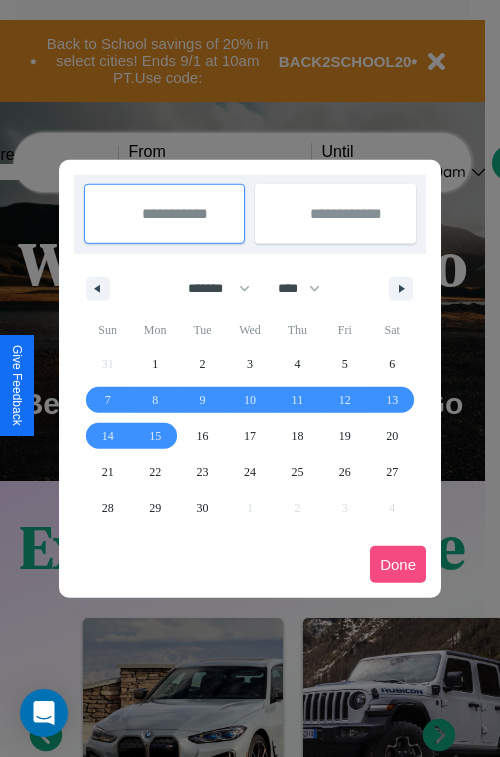 click on "Done" at bounding box center (398, 564) 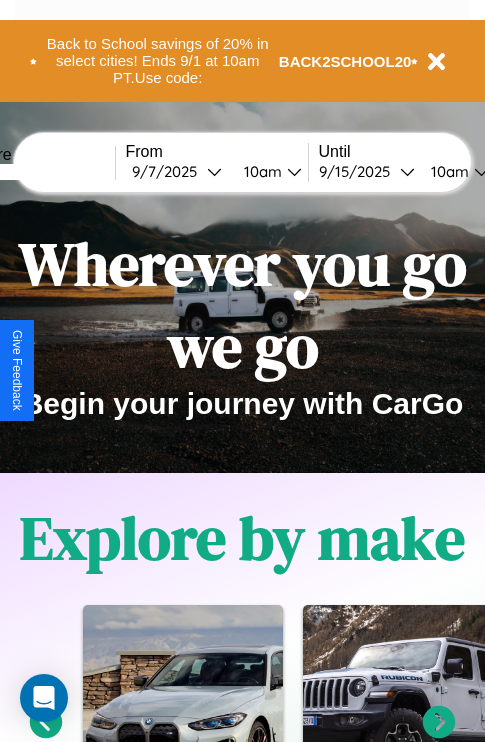 click on "10am" at bounding box center [260, 171] 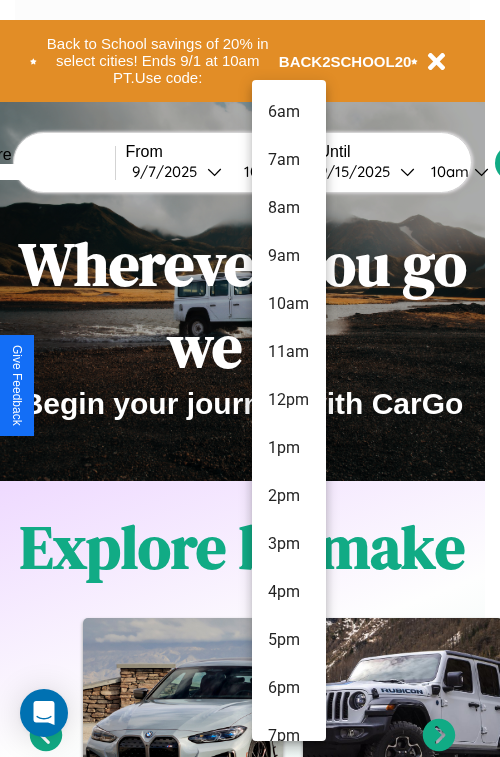 scroll, scrollTop: 163, scrollLeft: 0, axis: vertical 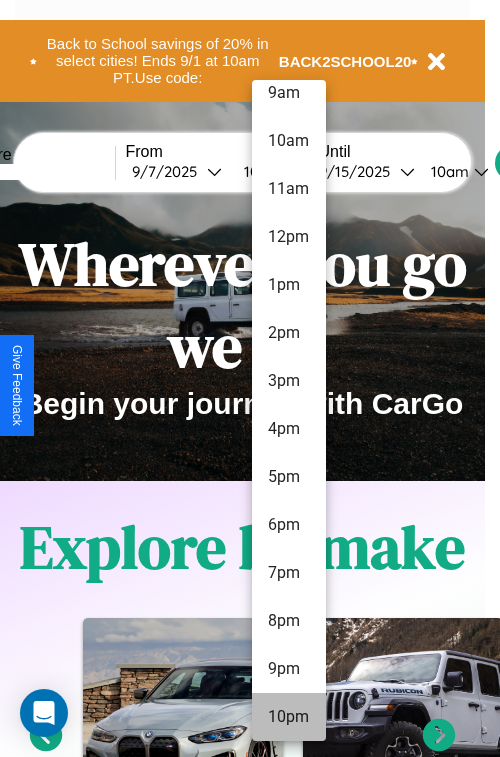 click on "10pm" at bounding box center [289, 717] 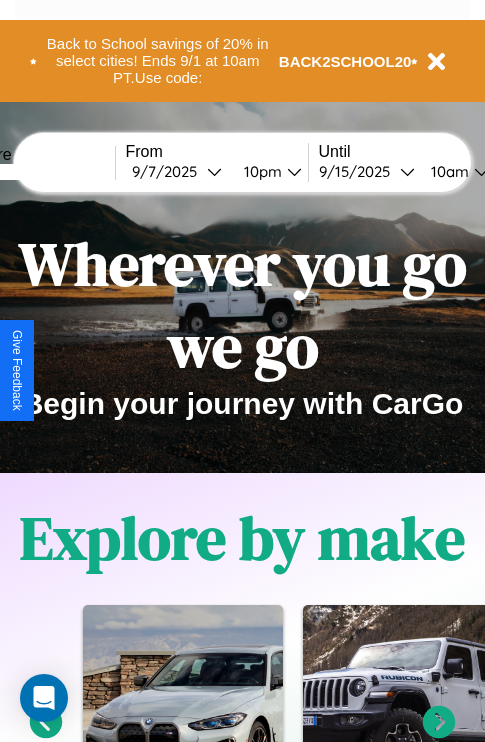 click on "10am" at bounding box center (447, 171) 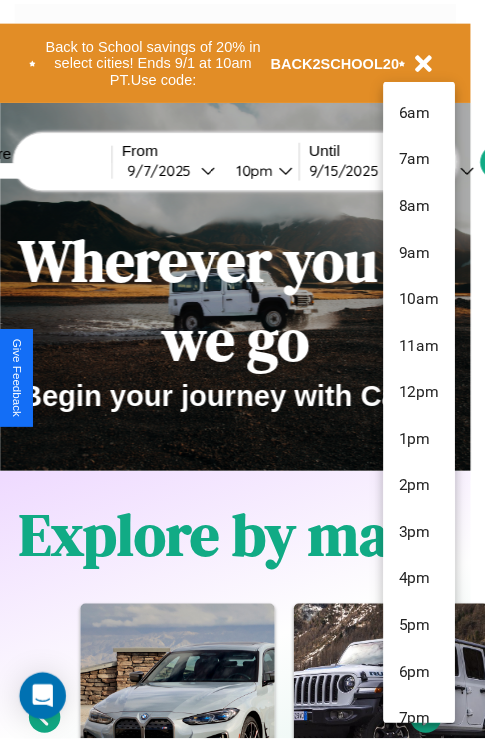 scroll, scrollTop: 163, scrollLeft: 0, axis: vertical 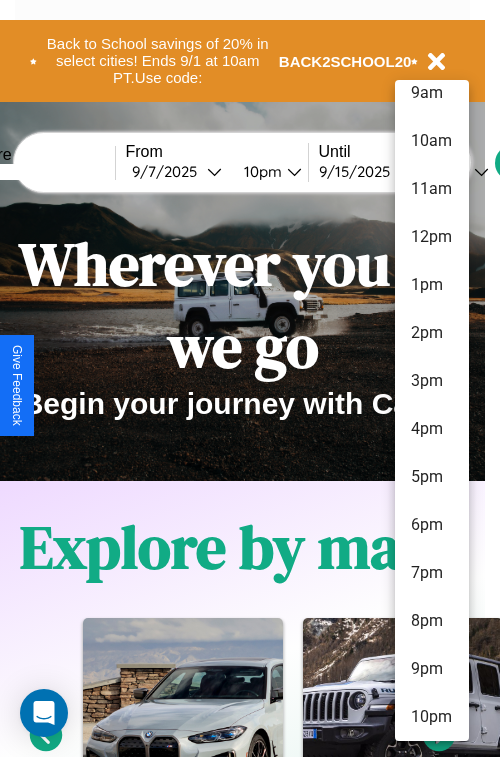 click on "10pm" at bounding box center [432, 717] 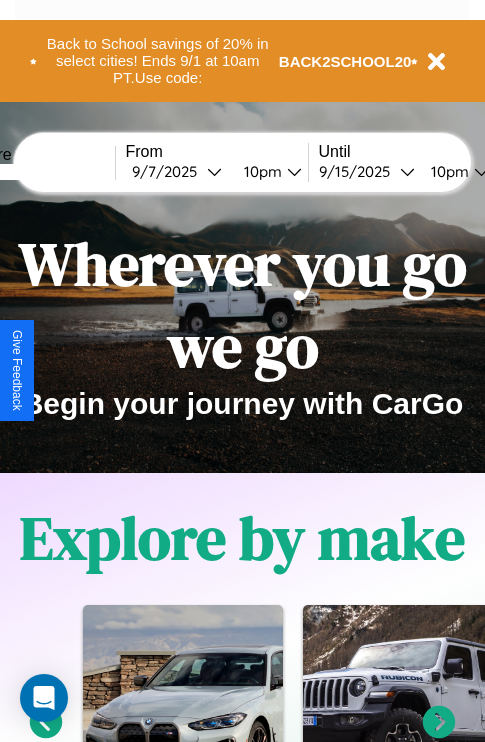 scroll, scrollTop: 0, scrollLeft: 71, axis: horizontal 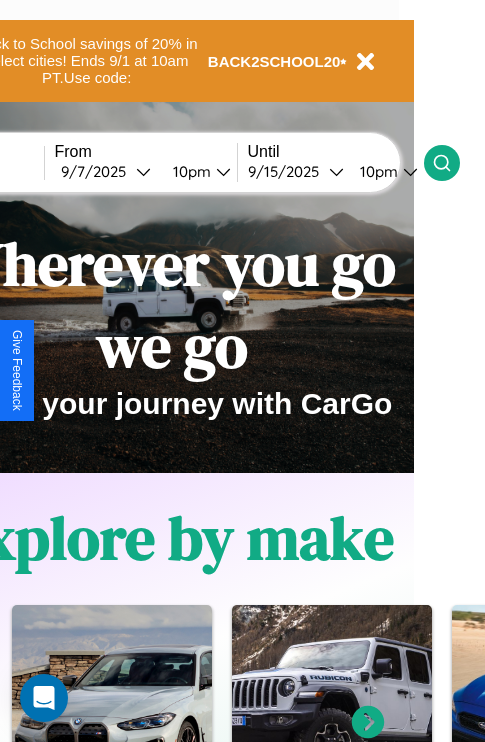 click 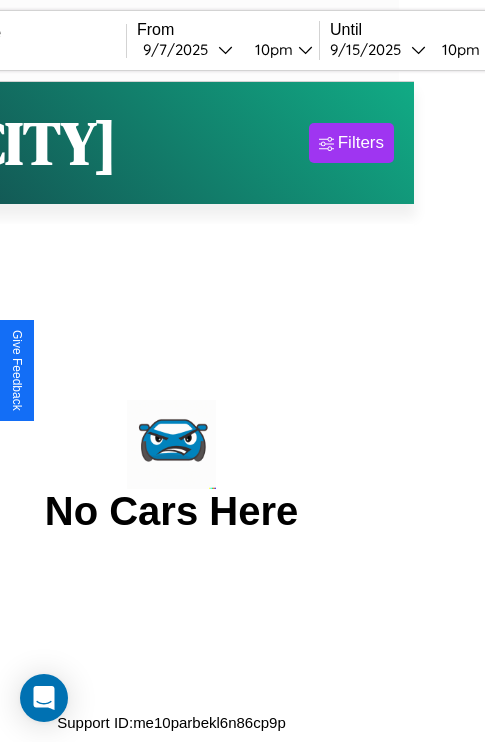 scroll, scrollTop: 0, scrollLeft: 0, axis: both 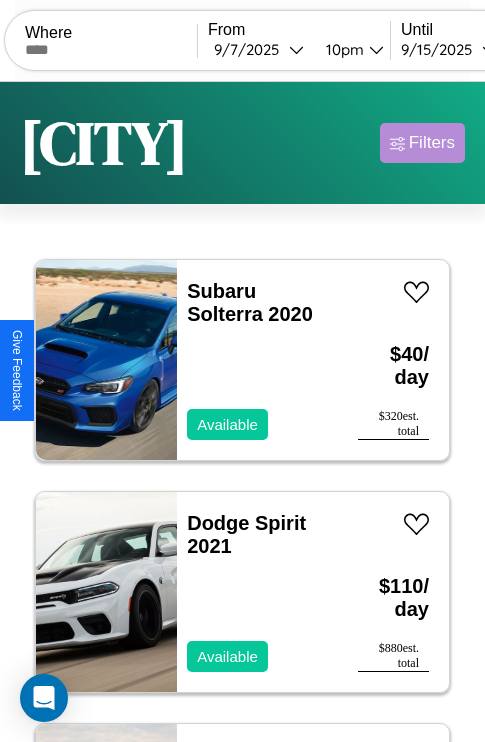 click on "Filters" at bounding box center (432, 143) 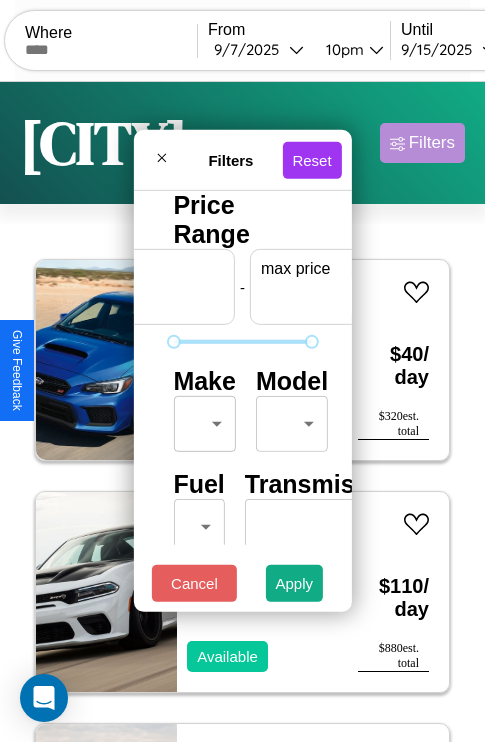 scroll, scrollTop: 0, scrollLeft: 124, axis: horizontal 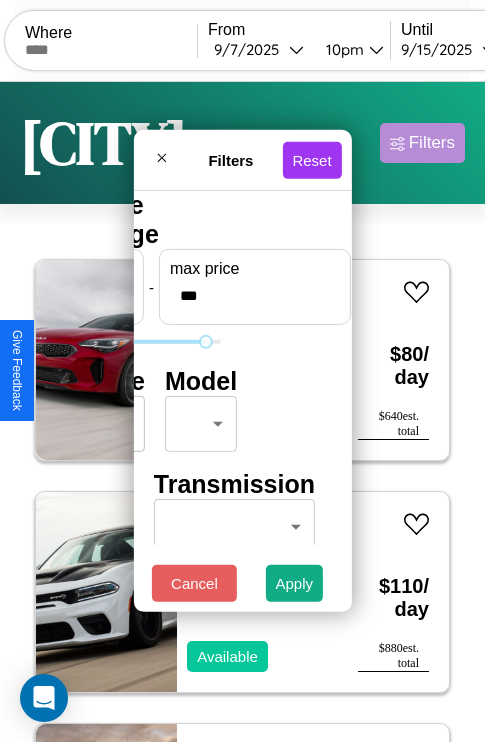 type on "***" 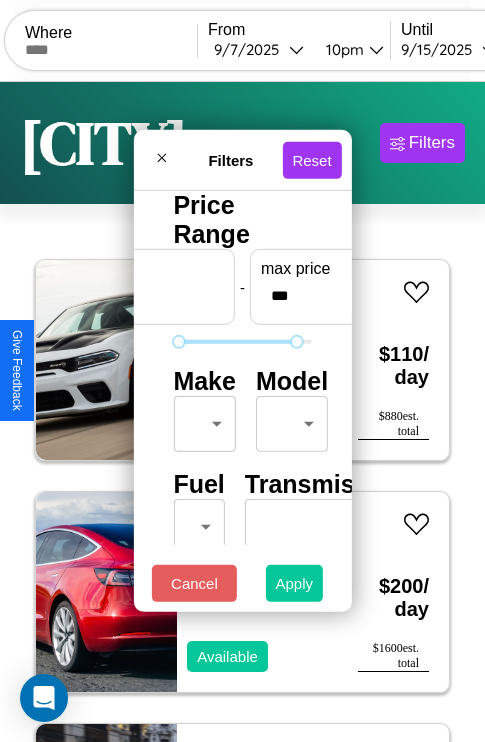 type on "**" 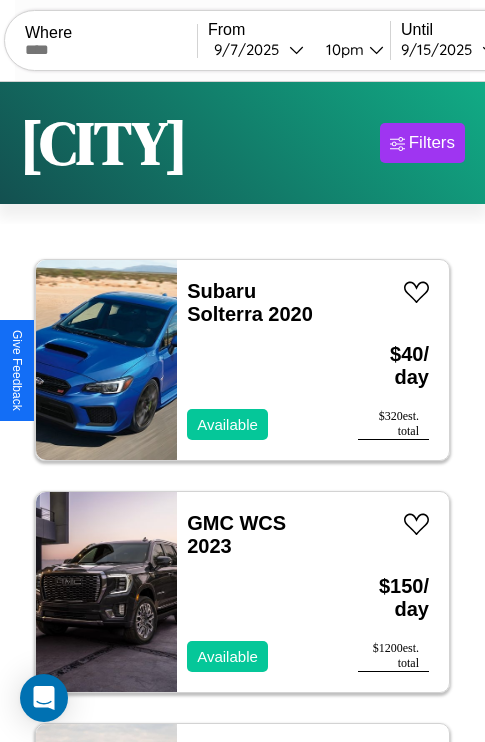 scroll, scrollTop: 95, scrollLeft: 0, axis: vertical 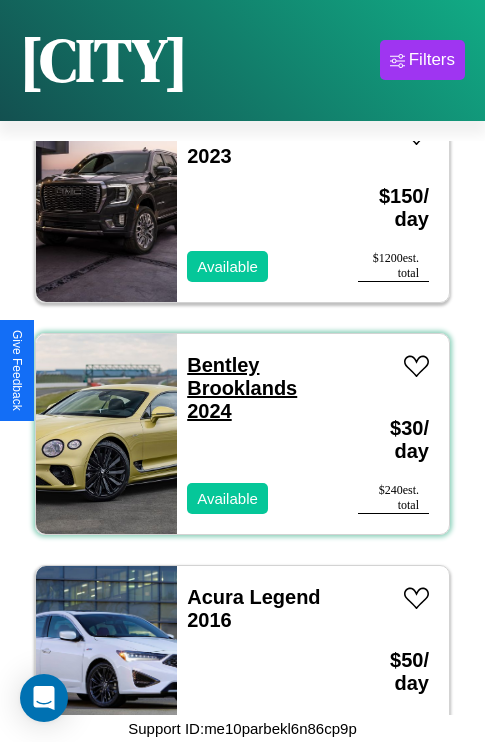 click on "Bentley   Brooklands   2024" at bounding box center (242, 388) 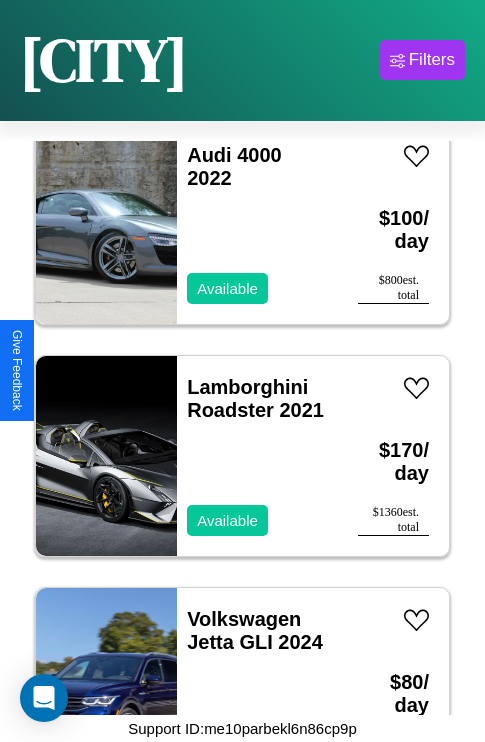 scroll, scrollTop: 31702, scrollLeft: 0, axis: vertical 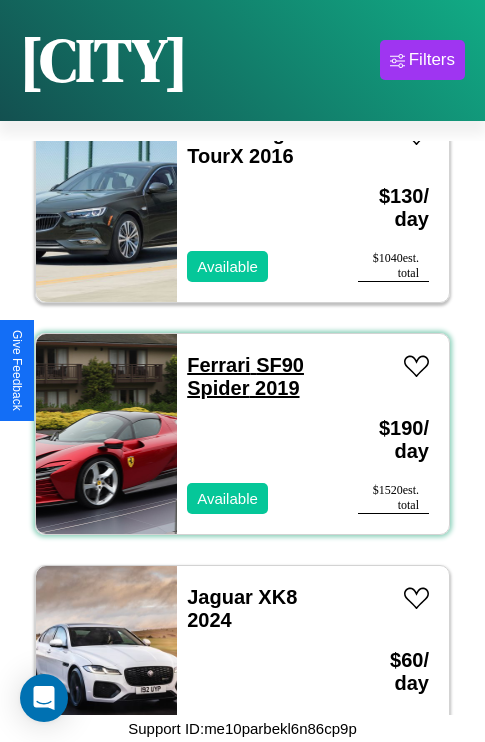 click on "Ferrari   SF90 Spider   2019" at bounding box center [245, 376] 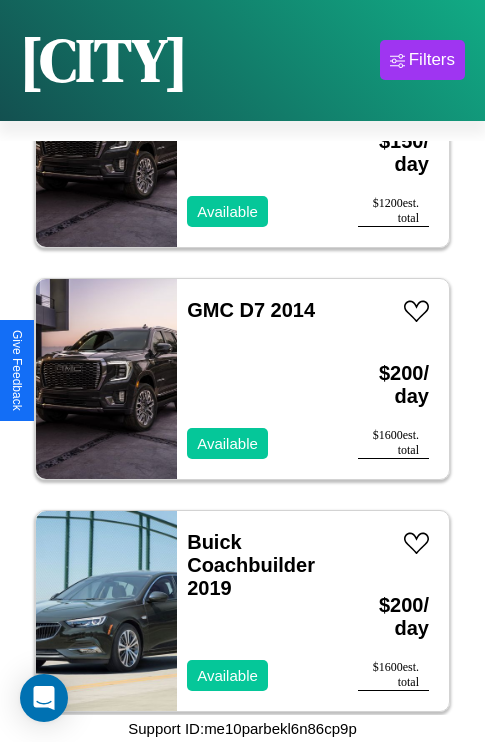 scroll, scrollTop: 5643, scrollLeft: 0, axis: vertical 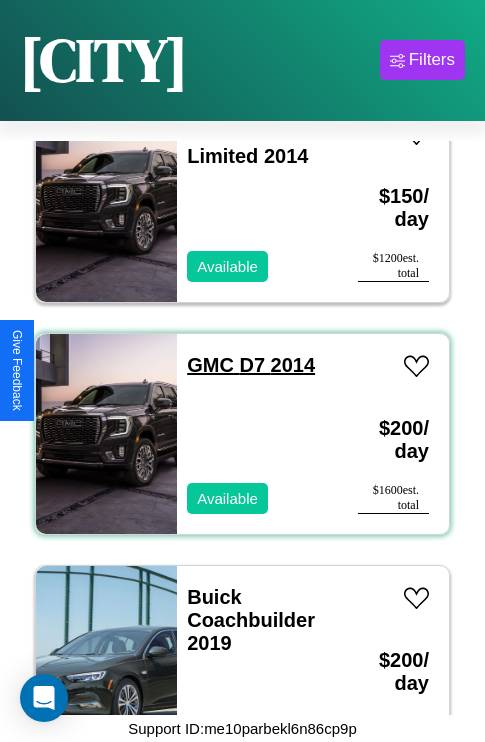 click on "GMC   D7   2014" at bounding box center [251, 365] 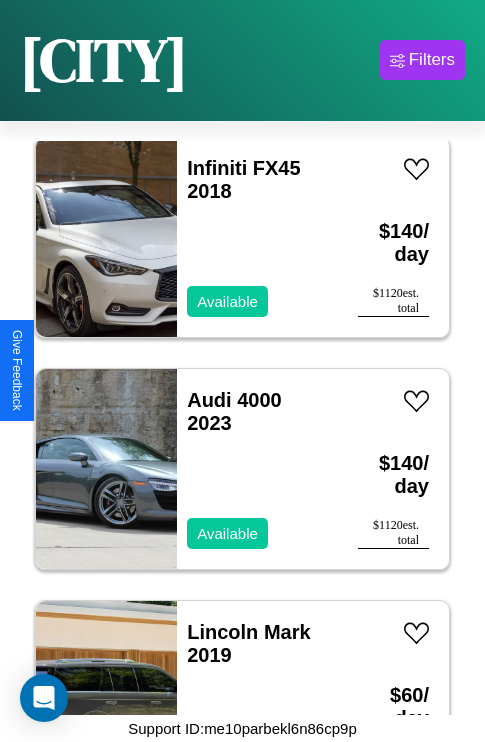 scroll, scrollTop: 23507, scrollLeft: 0, axis: vertical 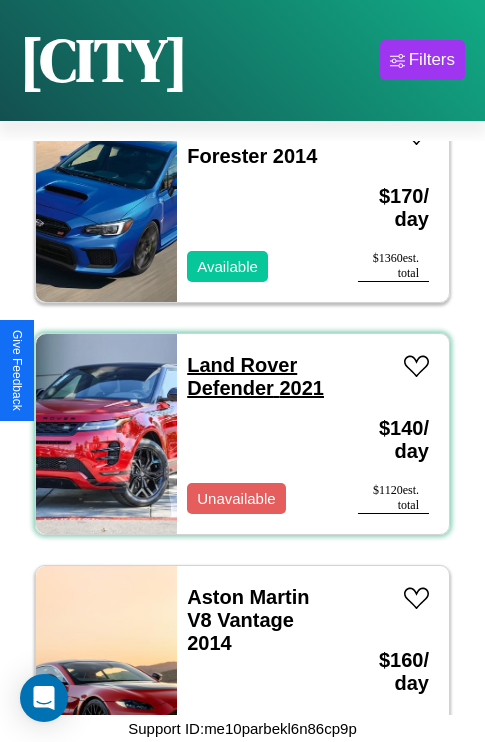 click on "Land Rover   Defender   2021" at bounding box center (255, 376) 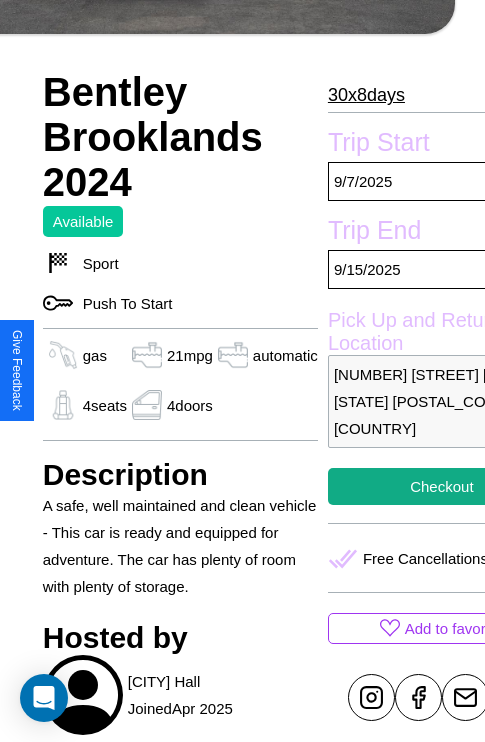 scroll, scrollTop: 616, scrollLeft: 64, axis: both 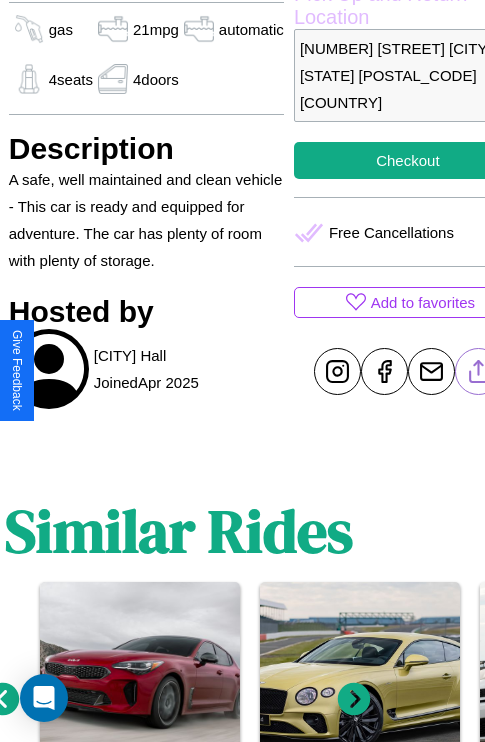 click 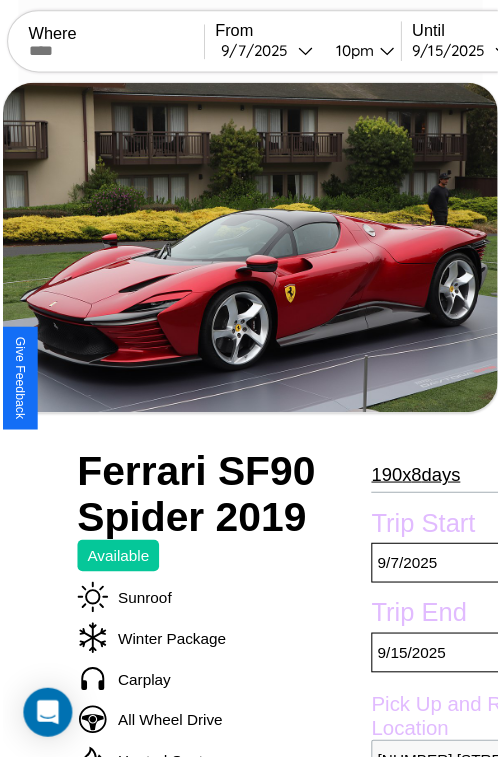 scroll, scrollTop: 180, scrollLeft: 96, axis: both 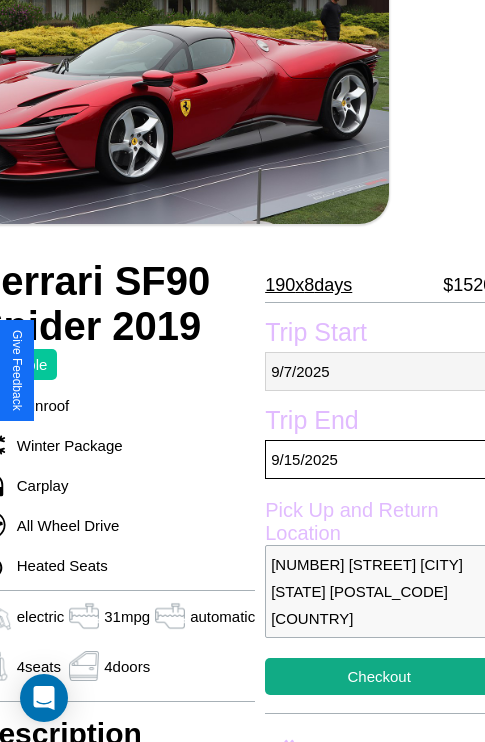 click on "9 / 7 / 2025" at bounding box center [379, 371] 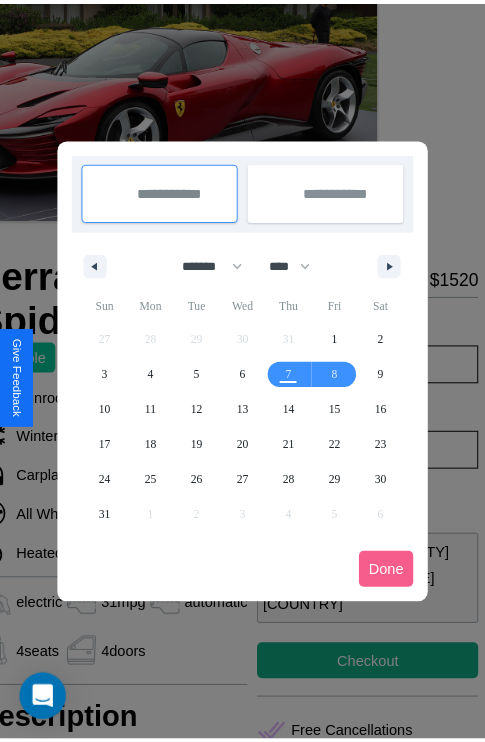 scroll, scrollTop: 0, scrollLeft: 96, axis: horizontal 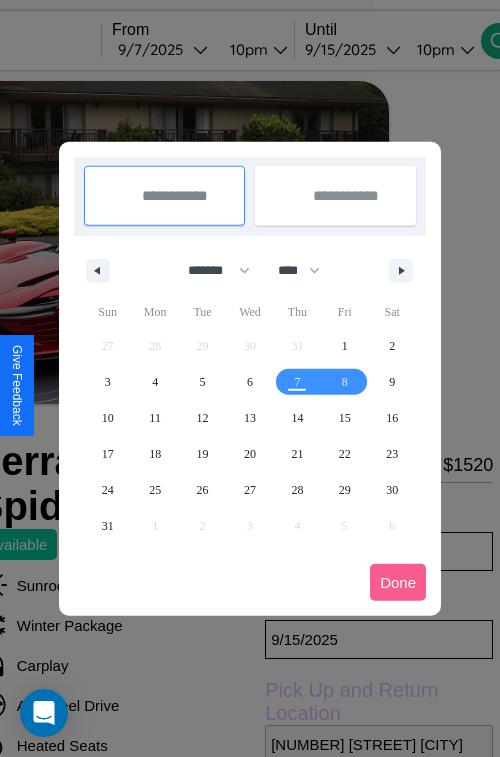 click at bounding box center [250, 378] 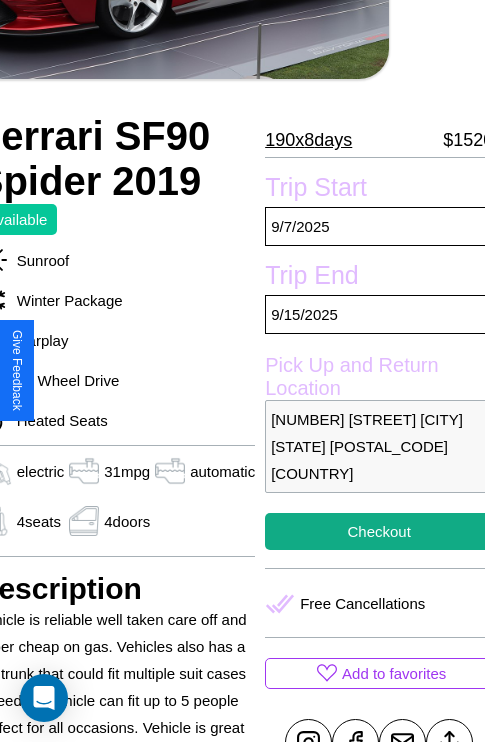 scroll, scrollTop: 400, scrollLeft: 96, axis: both 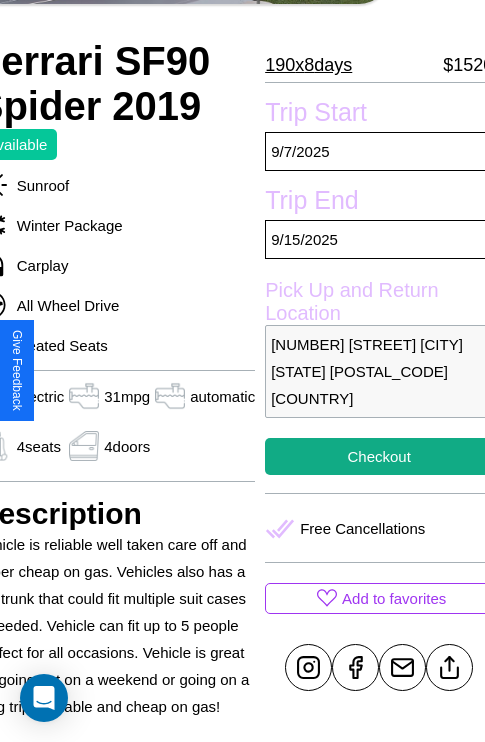 click on "1960 Liberty Street  Perth Western Australia 56973 Australia" at bounding box center [379, 371] 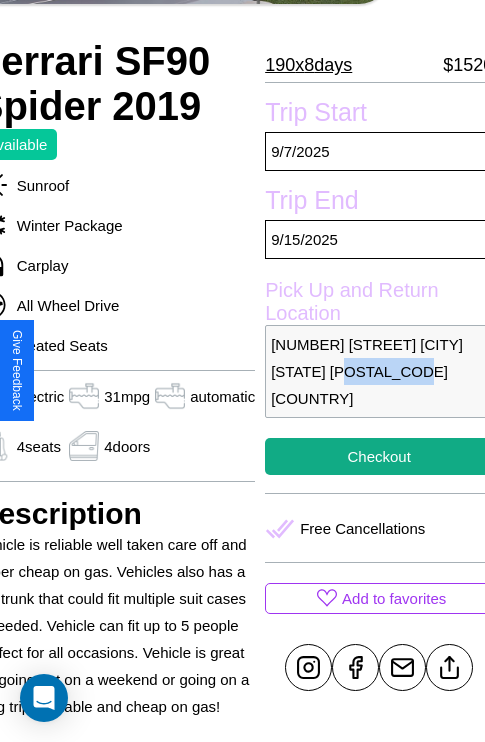 click on "1960 Liberty Street  Perth Western Australia 56973 Australia" at bounding box center [379, 371] 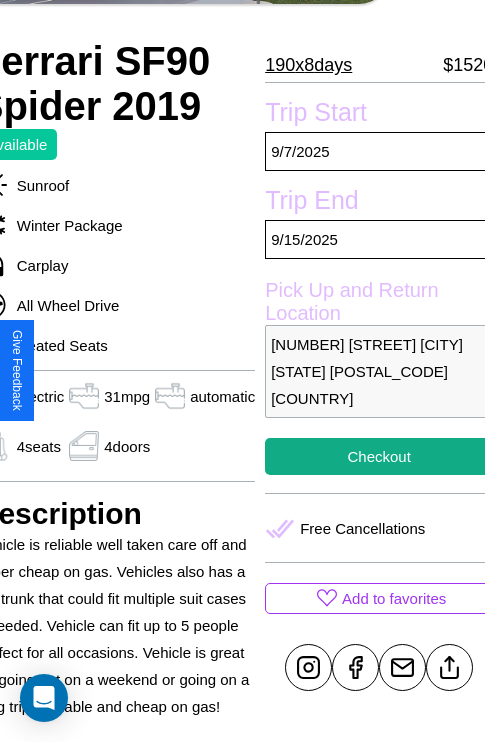 click on "1960 Liberty Street  Perth Western Australia 56973 Australia" at bounding box center [379, 371] 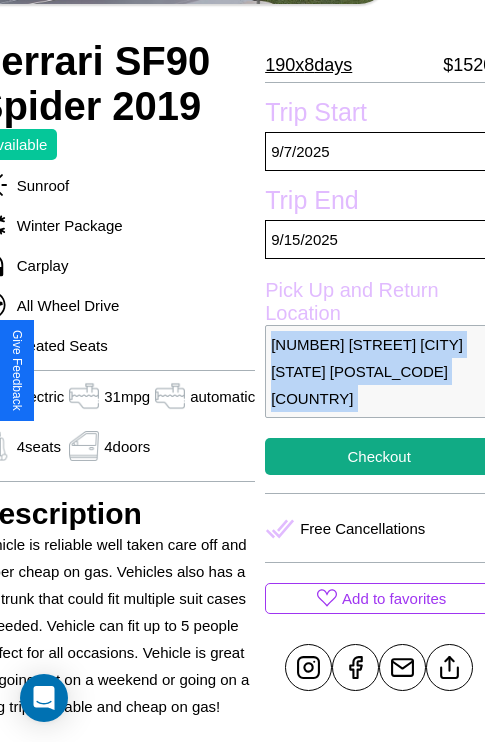 click on "1960 Liberty Street  Perth Western Australia 56973 Australia" at bounding box center [379, 371] 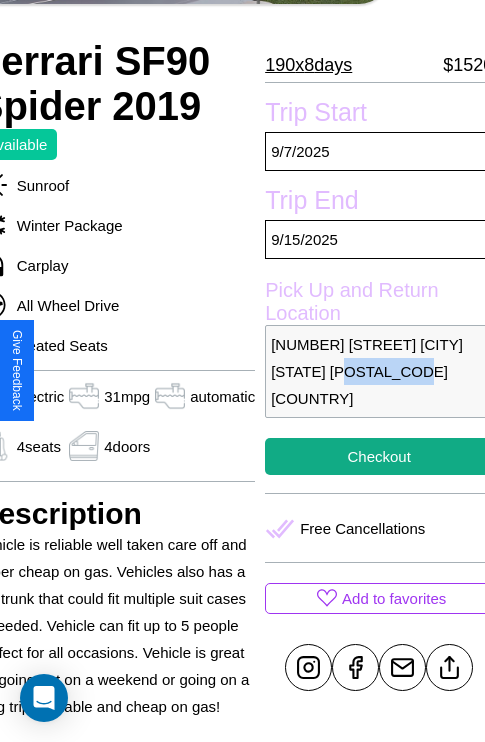 click on "1960 Liberty Street  Perth Western Australia 56973 Australia" at bounding box center [379, 371] 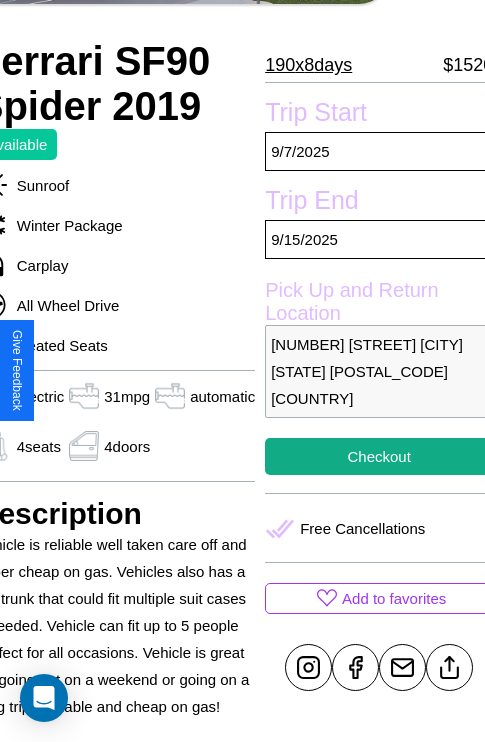 scroll, scrollTop: 485, scrollLeft: 96, axis: both 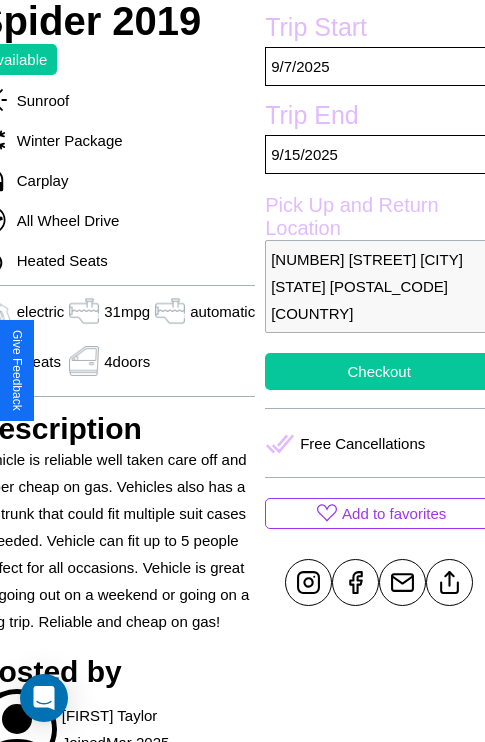 click on "Checkout" at bounding box center [379, 371] 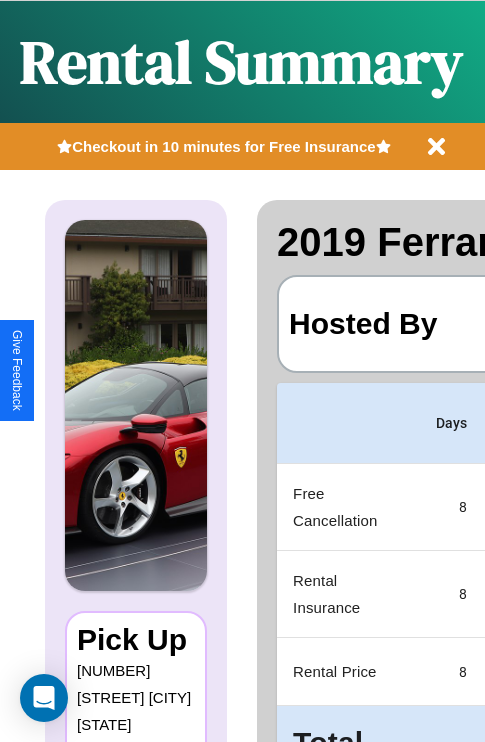 scroll, scrollTop: 106, scrollLeft: 0, axis: vertical 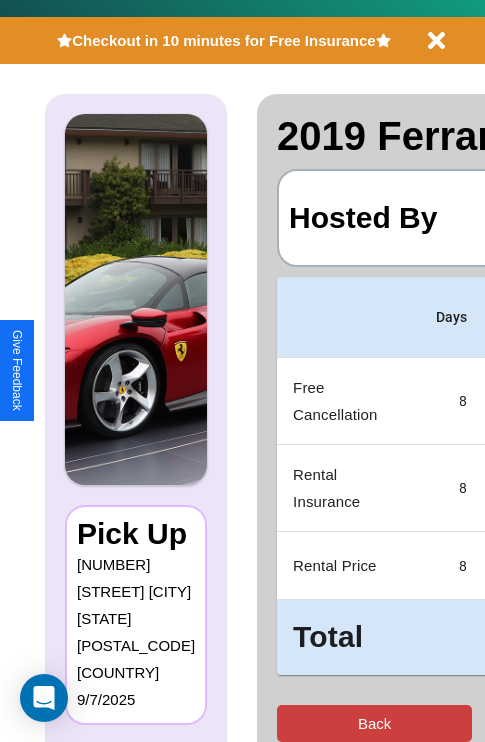 click on "Back" at bounding box center (374, 723) 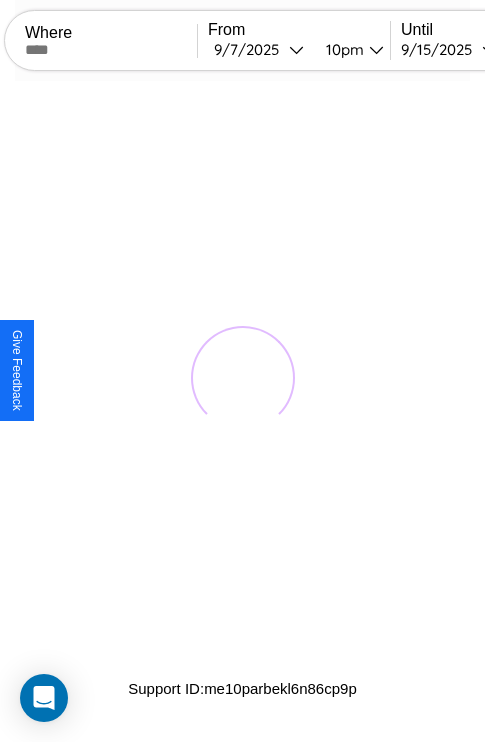 scroll, scrollTop: 0, scrollLeft: 0, axis: both 